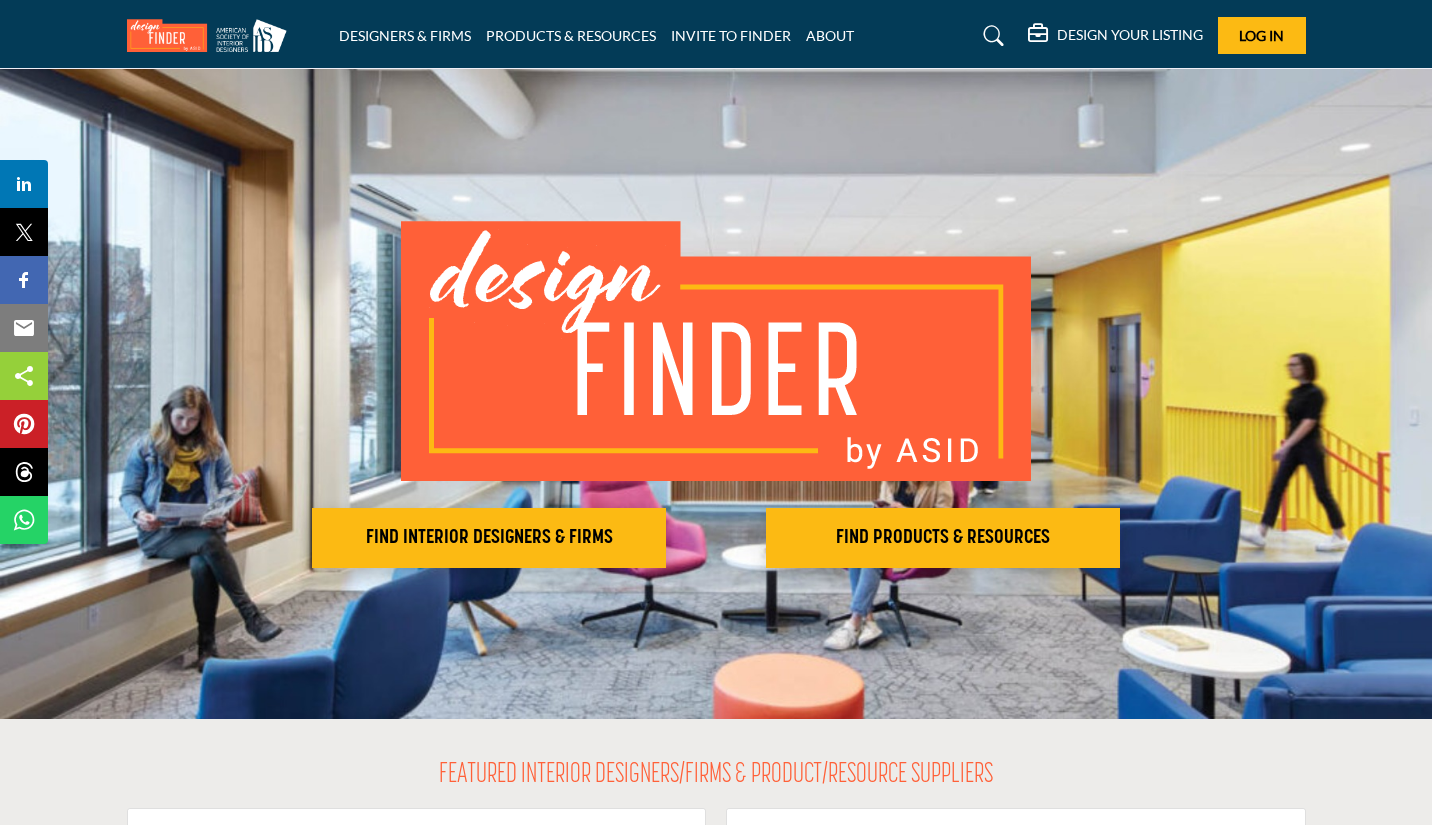 scroll, scrollTop: 0, scrollLeft: 0, axis: both 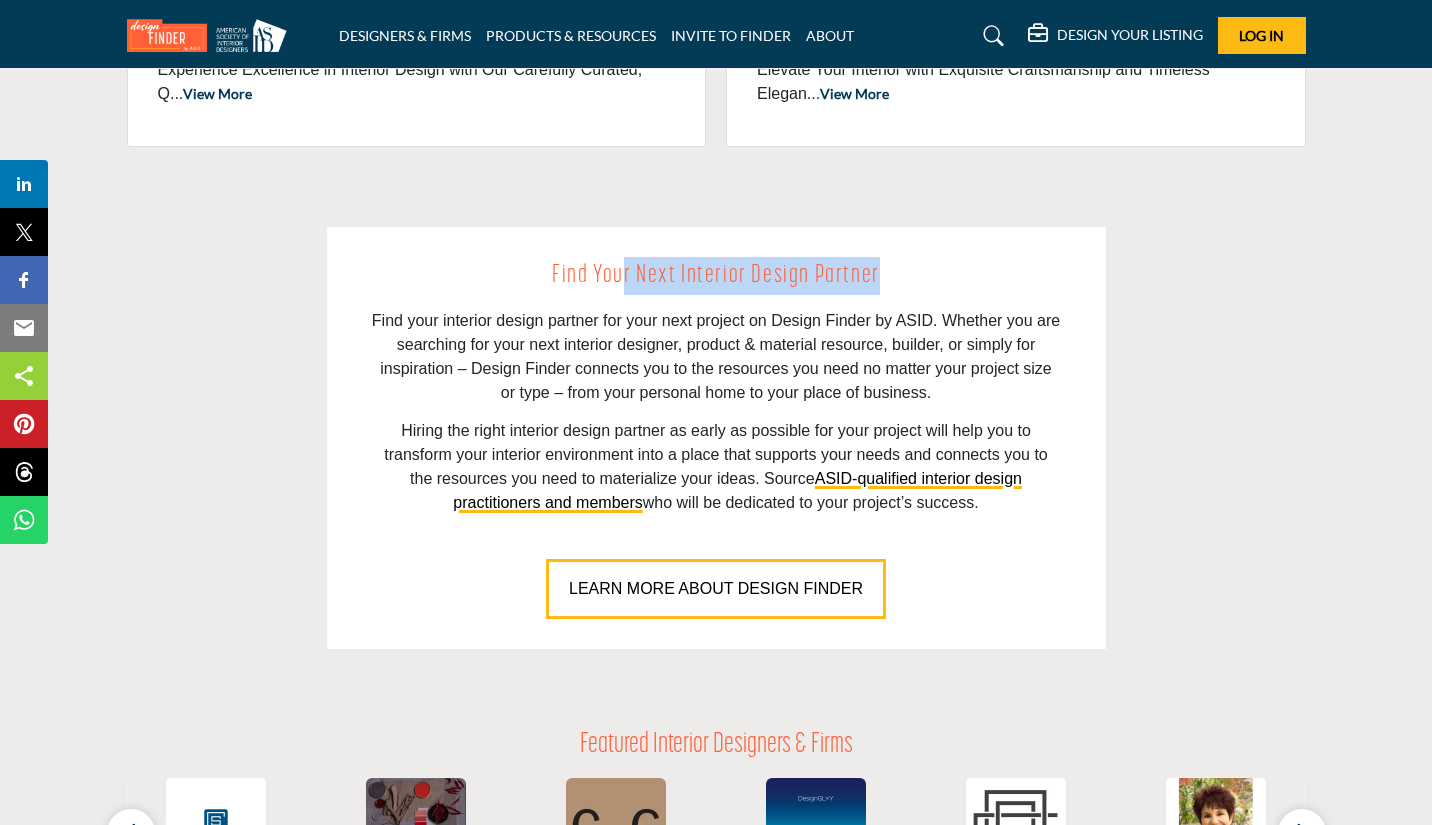 drag, startPoint x: 629, startPoint y: 275, endPoint x: 945, endPoint y: 287, distance: 316.22775 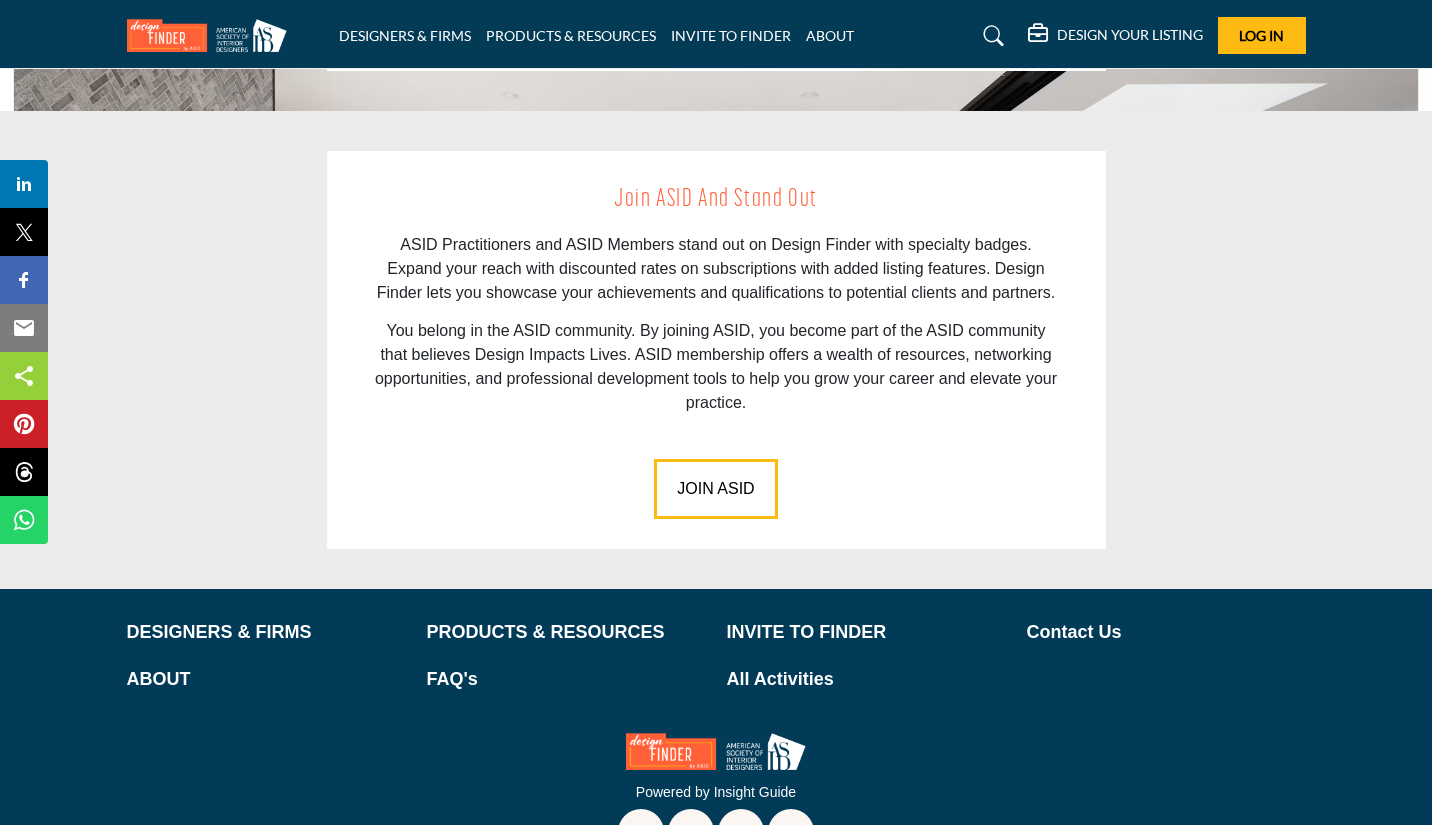 scroll, scrollTop: 2731, scrollLeft: 0, axis: vertical 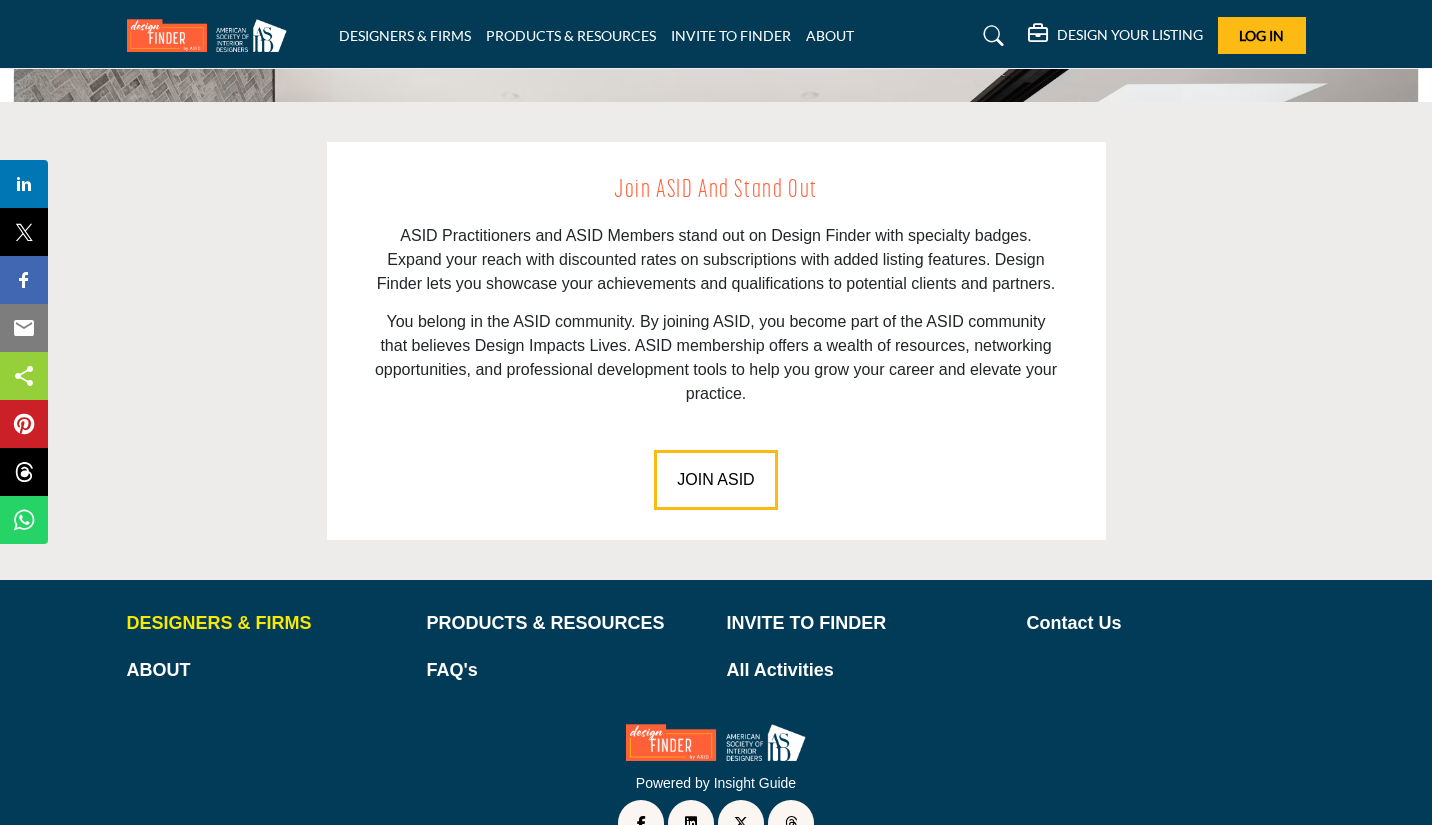 click on "DESIGNERS & FIRMS" at bounding box center (266, 623) 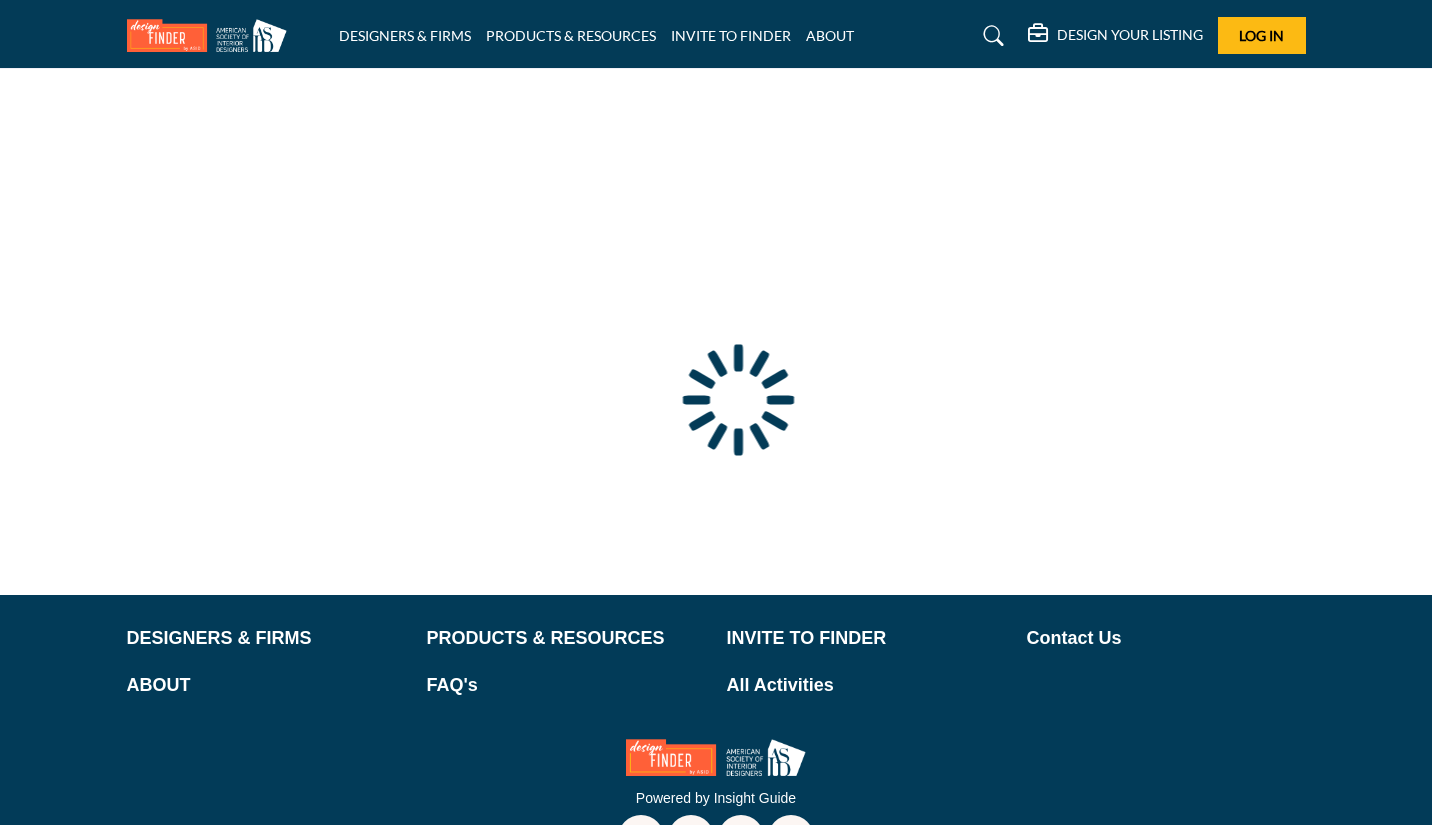 scroll, scrollTop: 0, scrollLeft: 0, axis: both 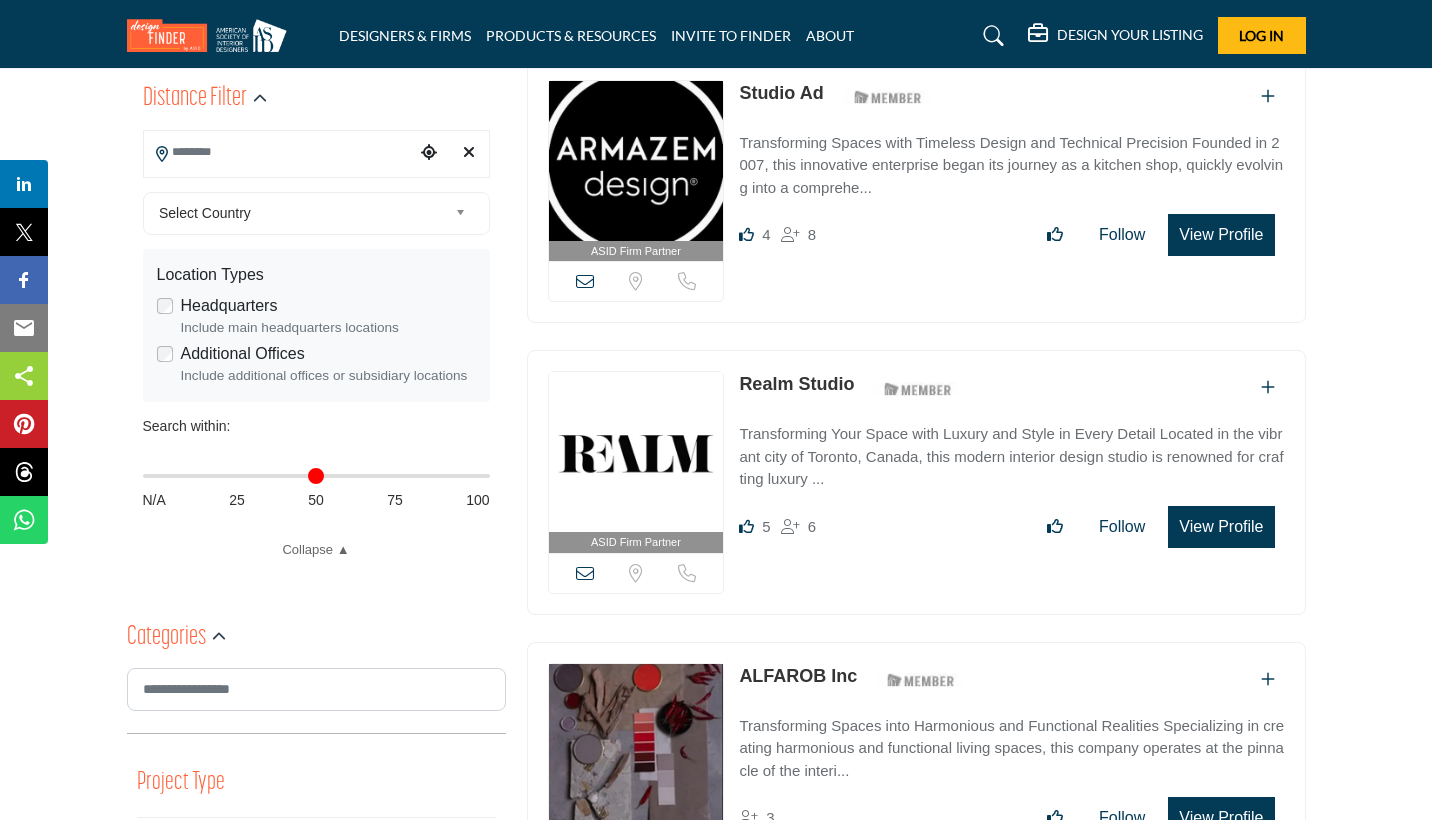 click at bounding box center [279, 152] 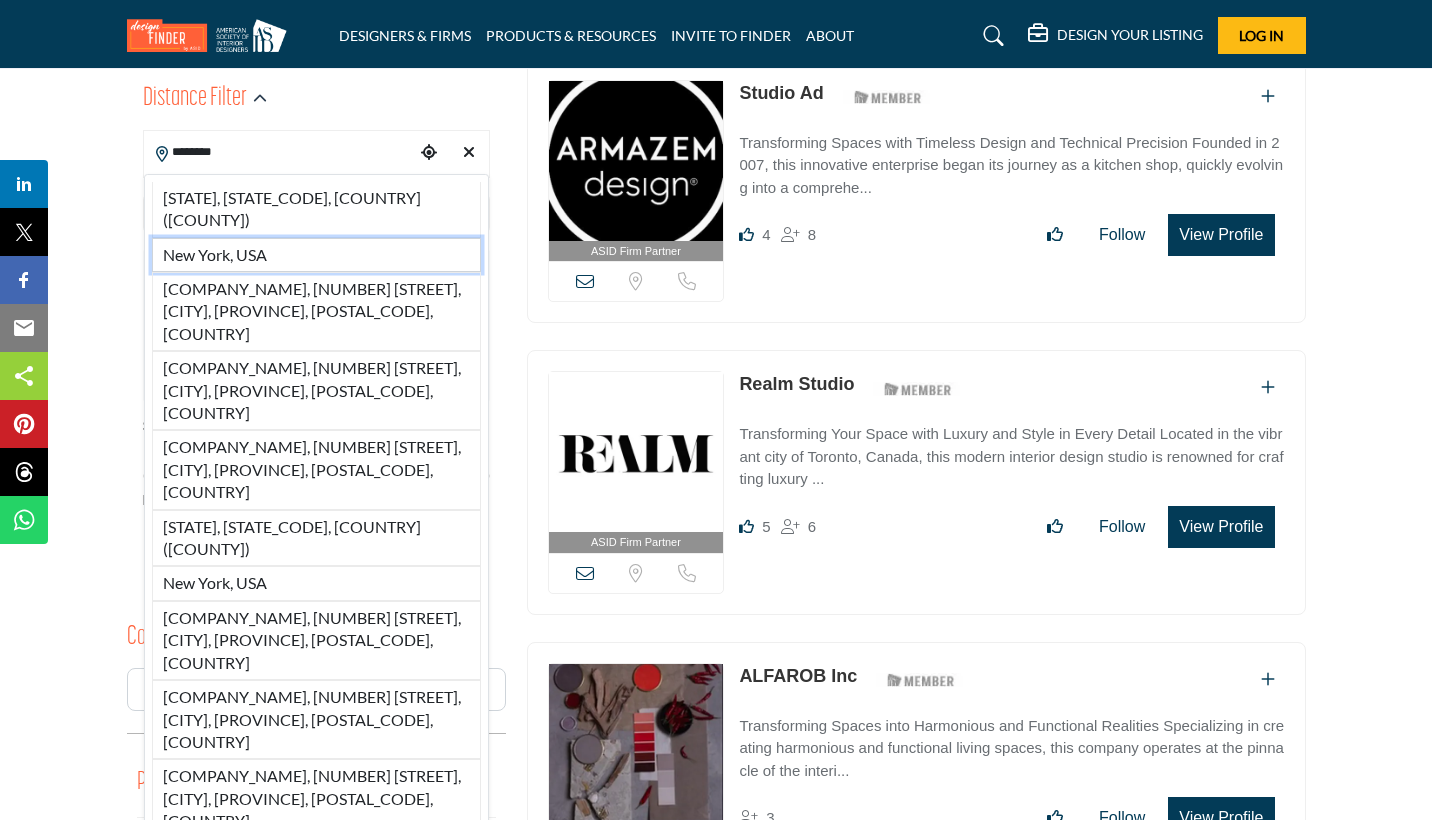click on "New York, USA" at bounding box center (316, 255) 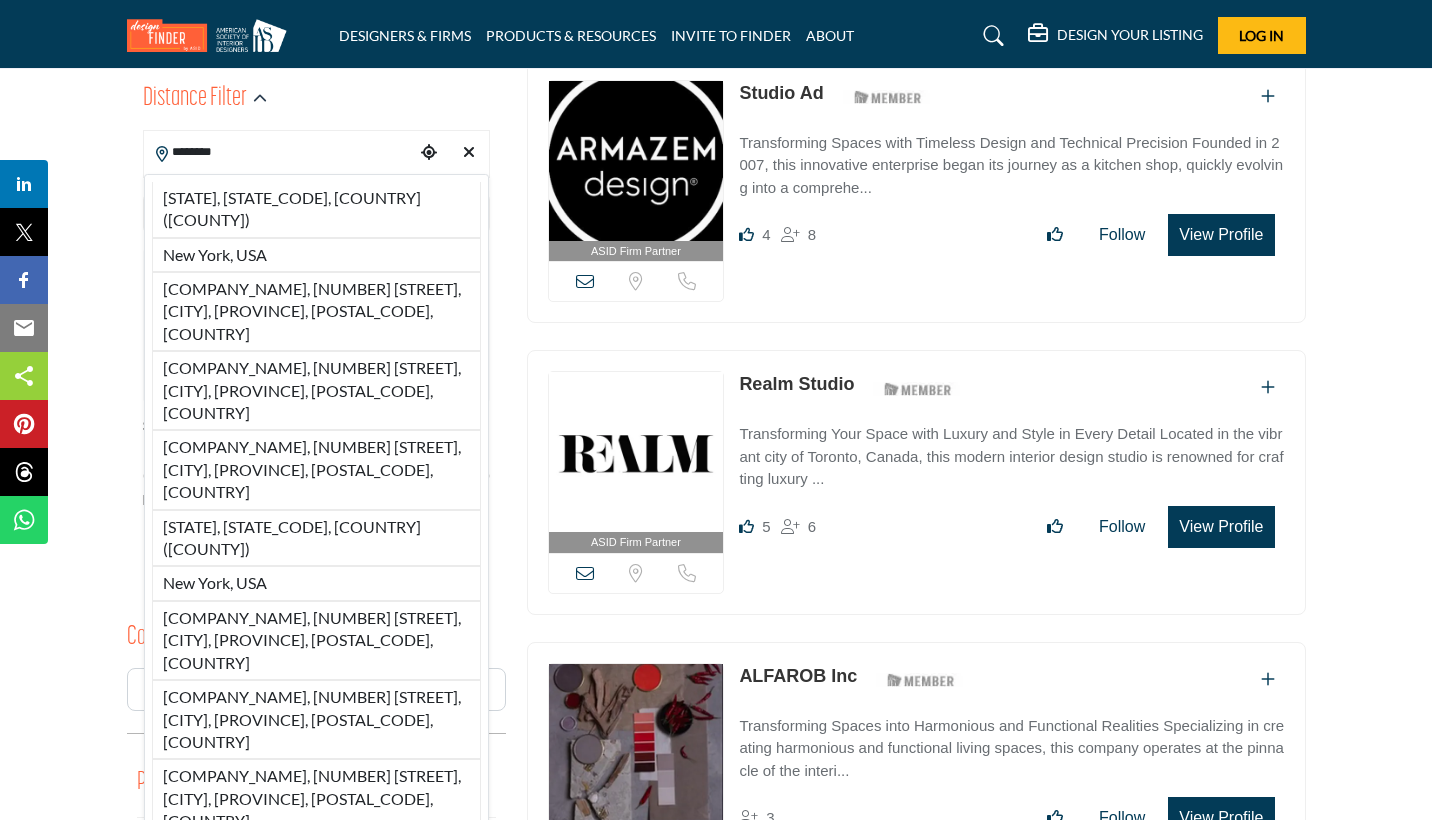 click on "Select Country" at bounding box center (316, 213) 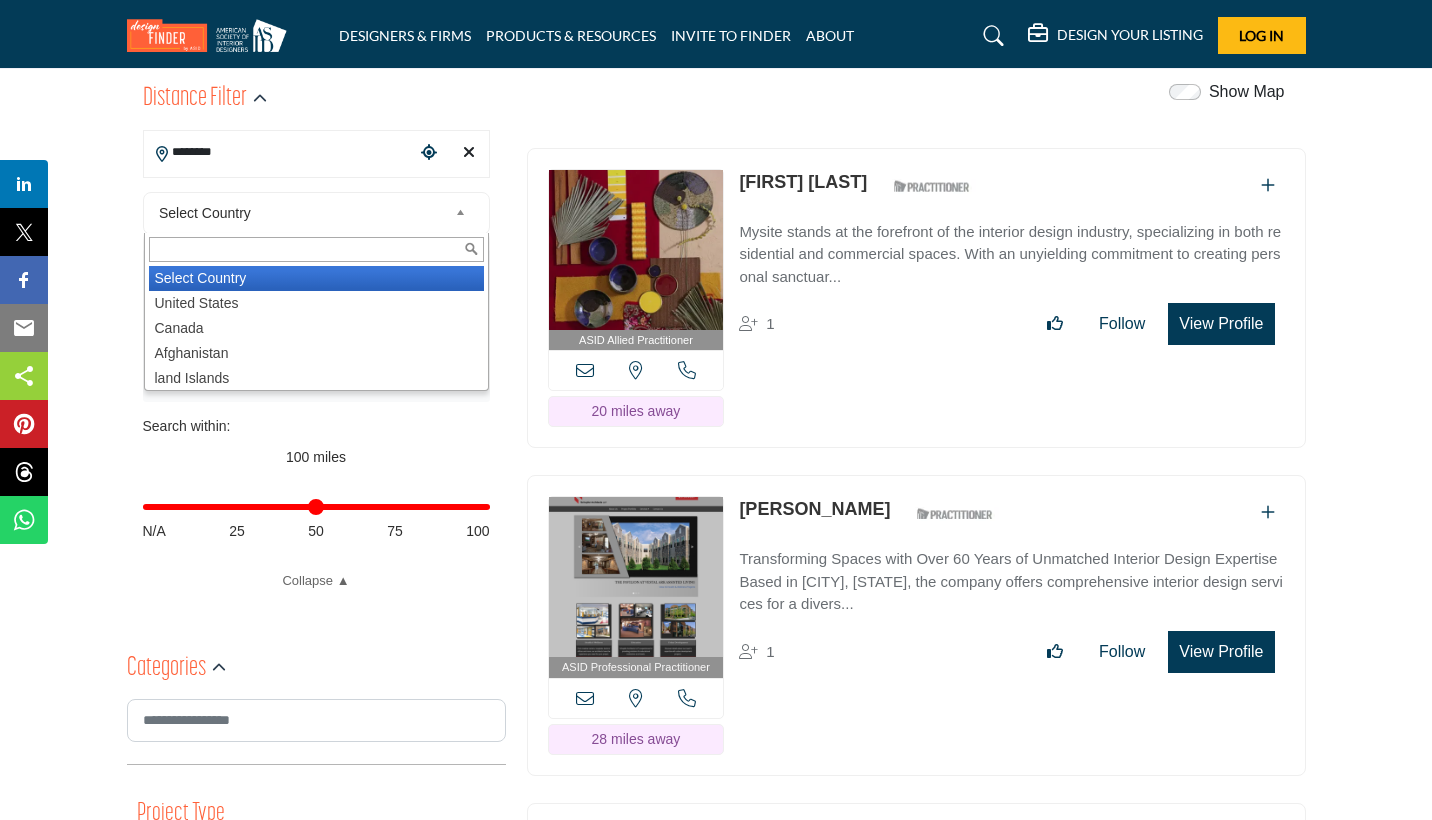 type on "**********" 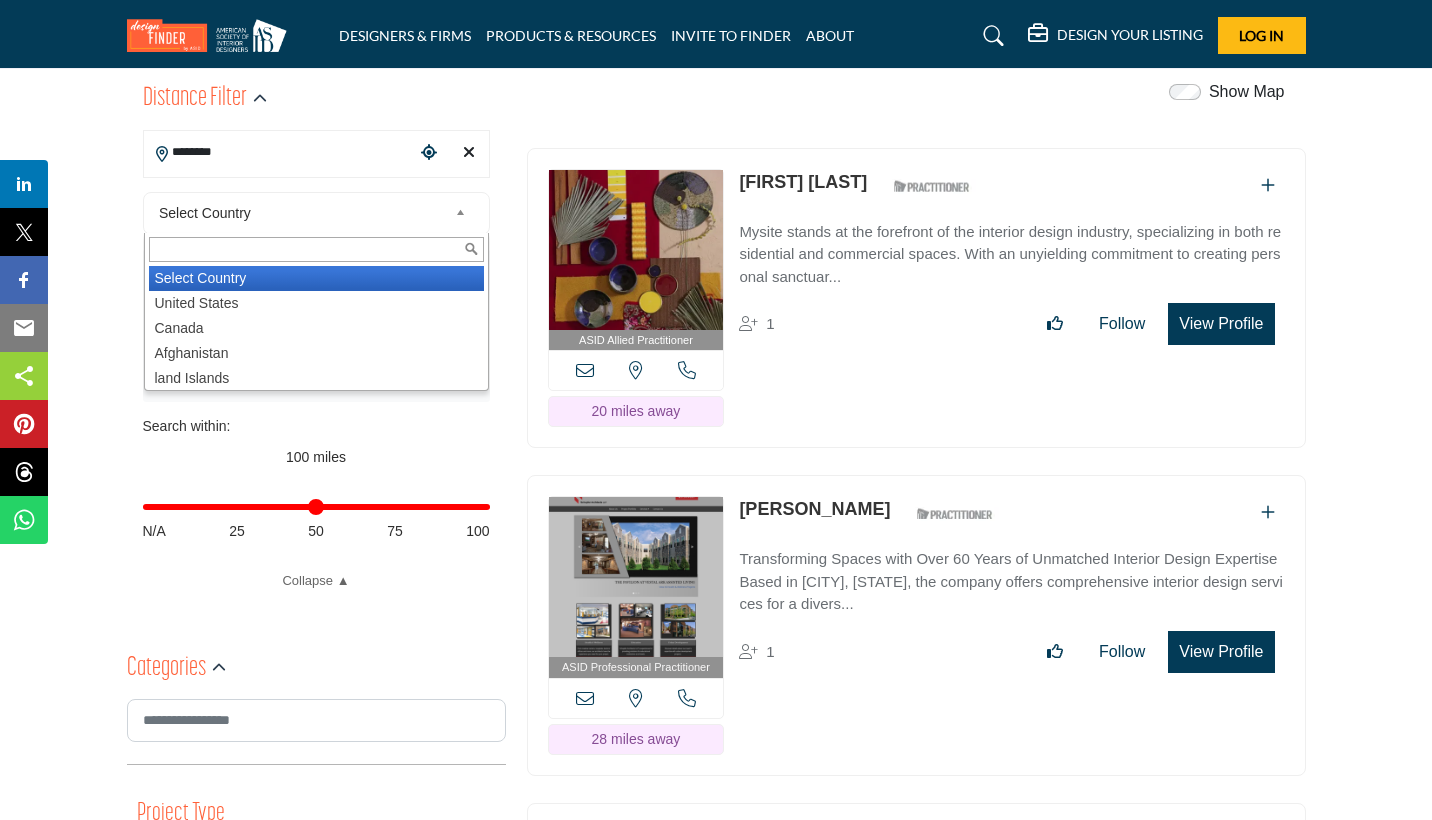 type on "***" 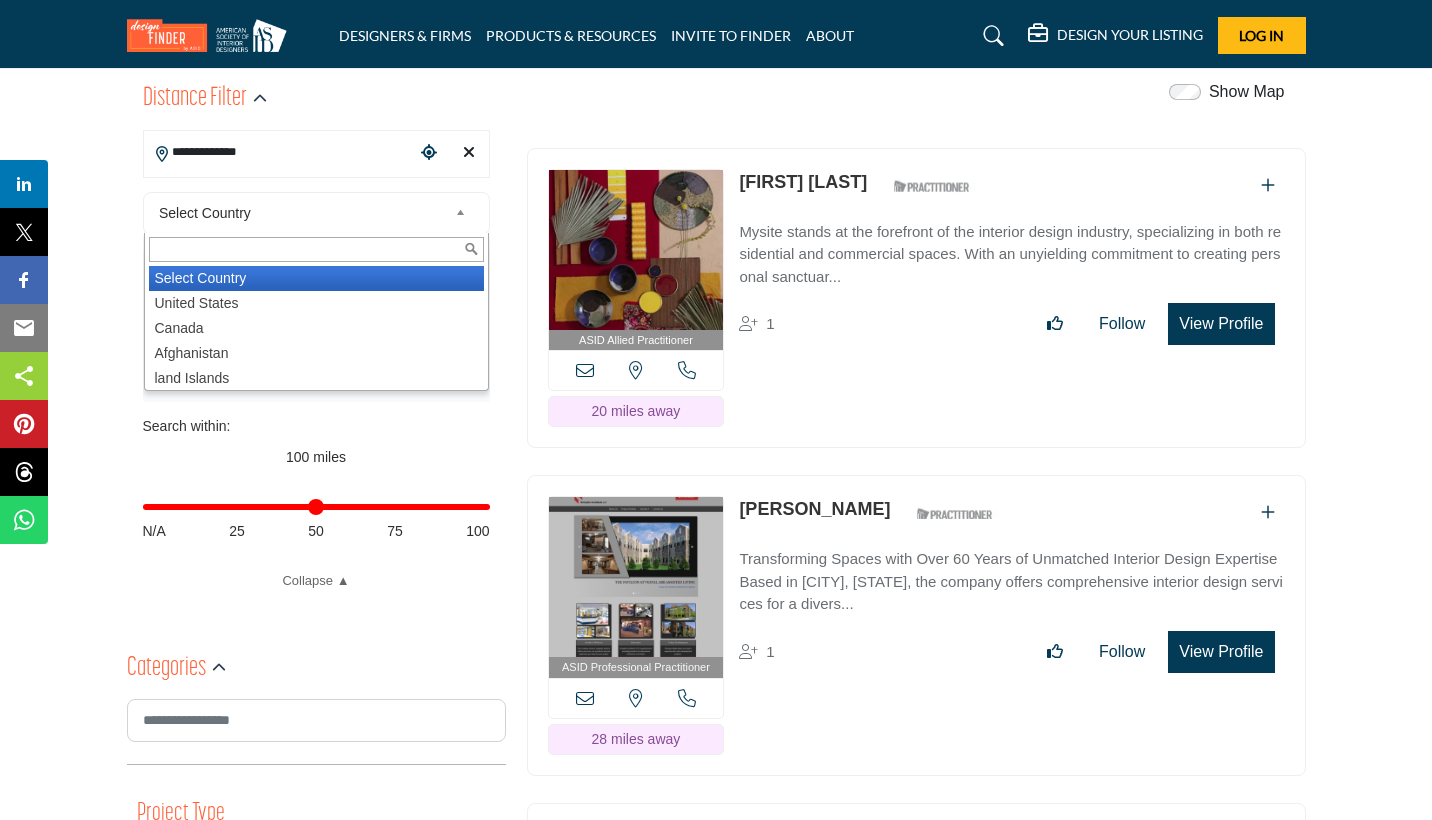 click on "Select Country
Select Country United States Canada Afghanistan land Islands Albania Algeria American Samoa AndorrA Angola Anguilla Antarctica Antigua and Barbuda Argentina Armenia Aruba Australia Austria Azerbaijan Bahamas Bahrain Bangladesh Barbados Belarus Belgium Belize Benin Bermuda Bhutan Bolivia Bosnia and Herzegovina Botswana Bouvet Island Brazil British Indian Ocean Territory Brunei Darussalam Bulgaria Burkina Faso Burundi Cambodia Cameroon Canada Cape Verde Cayman Islands Central African Republic Chad Chile China Christmas Island Cocos (Keeling) Islands Colombia Comoros Congo Congo, The Democratic Republic of the Cook Islands Costa Rica Cote D'Ivoire Croatia Cuba Cyprus Czech Republic Denmark Djibouti Dominica Dominican Republic Ecuador Egypt El Salvador Equatorial Guinea Eritrea Estonia Ethiopia Falkland Islands (Malvinas) Faroe Islands Fiji Finland France French Guiana French Polynesia French Southern Territories Gabon Gambia Georgia Germany Ghana Gibraltar Greece Guam" at bounding box center [316, 213] 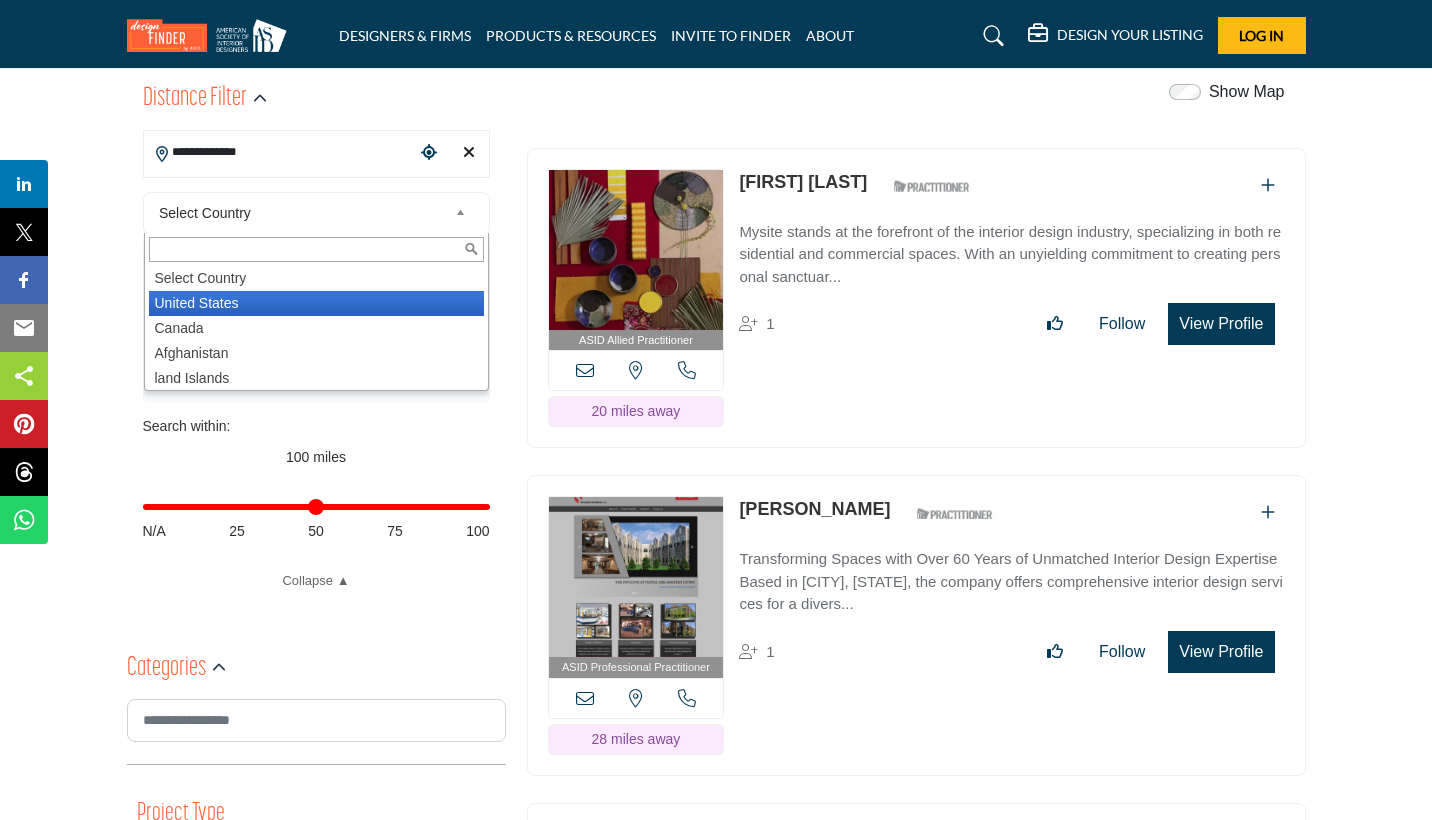 click on "United States" at bounding box center [316, 303] 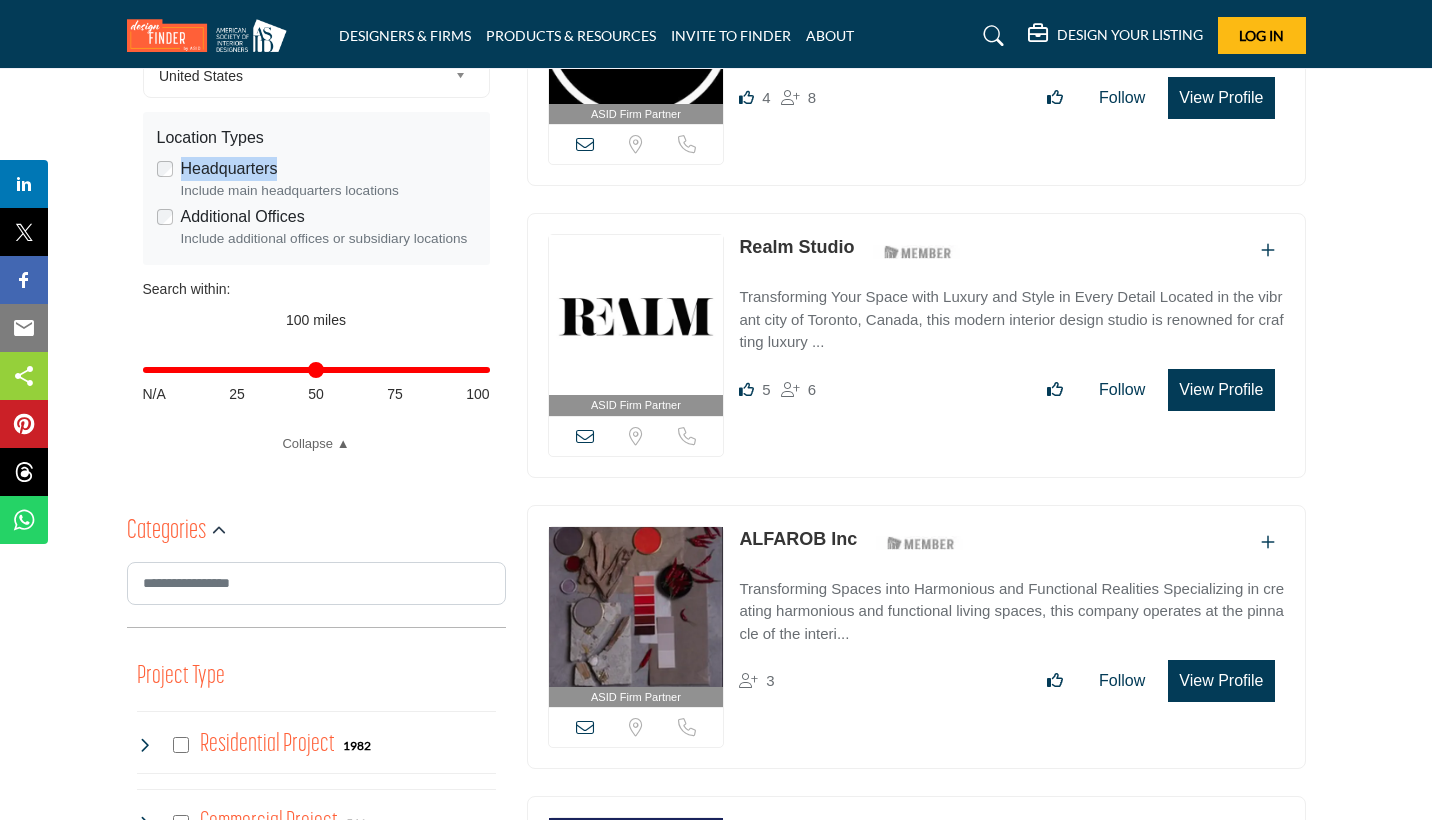 scroll, scrollTop: 444, scrollLeft: 0, axis: vertical 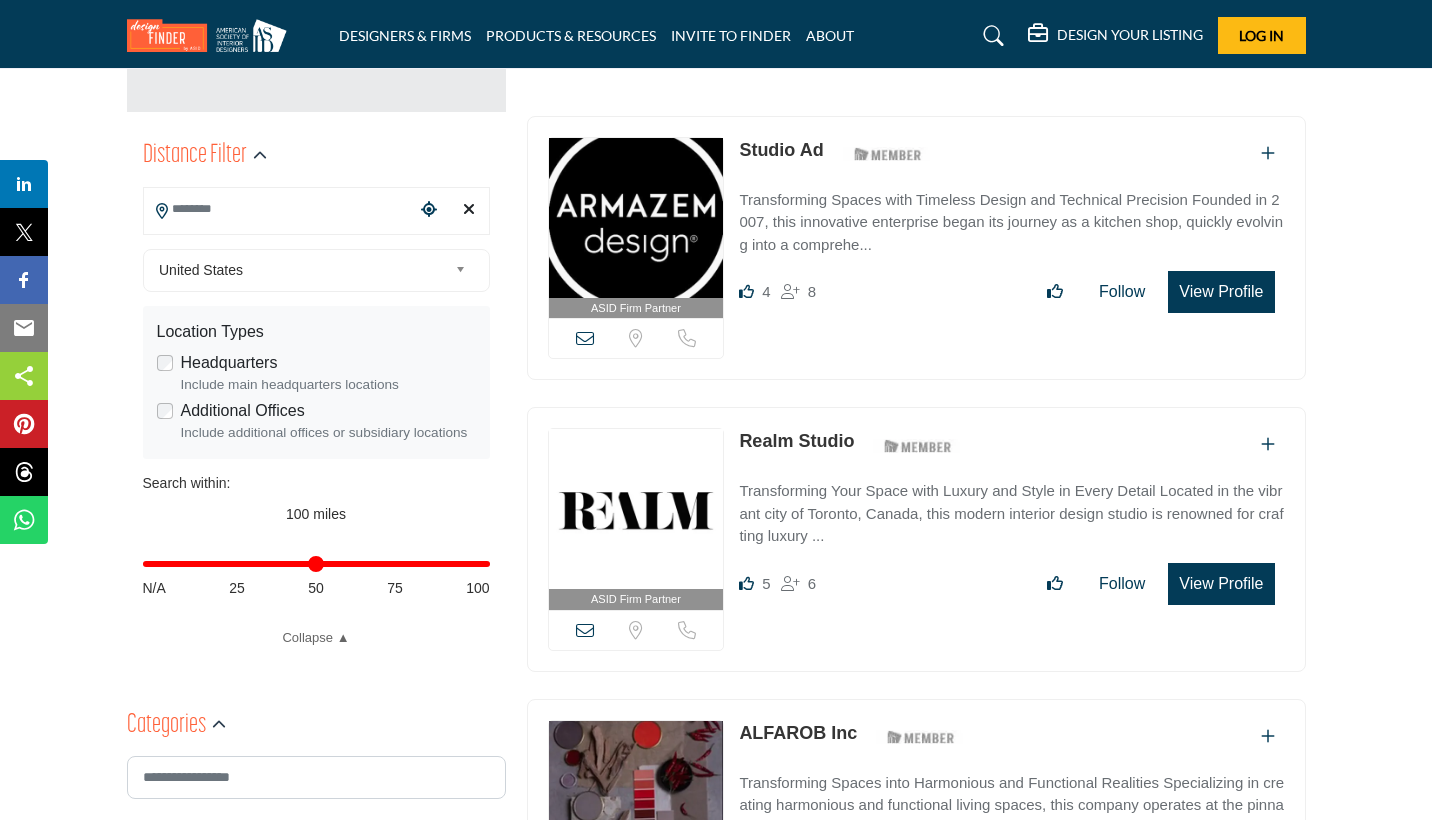 click at bounding box center (279, 209) 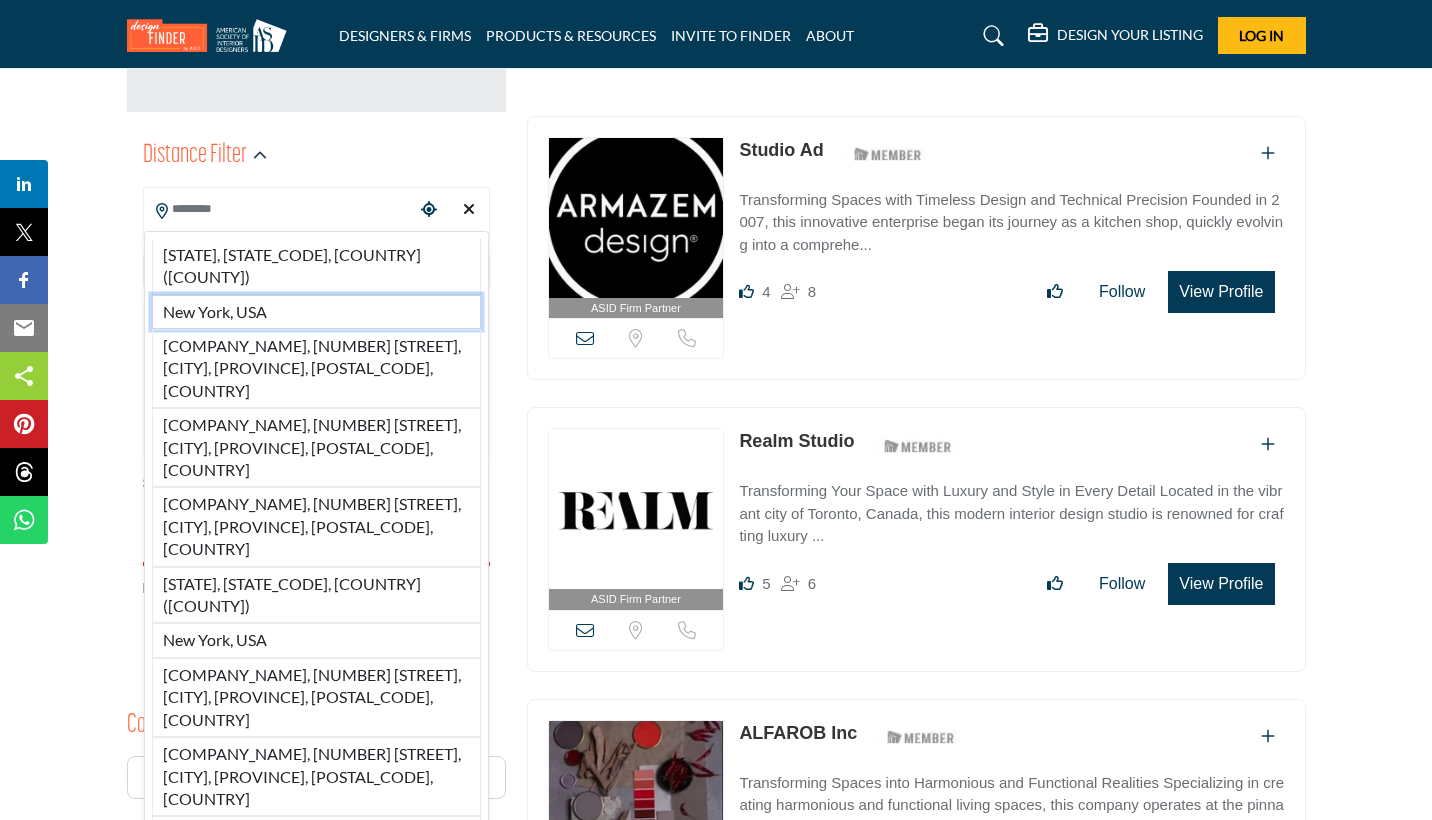 click on "New York, USA" at bounding box center [316, 312] 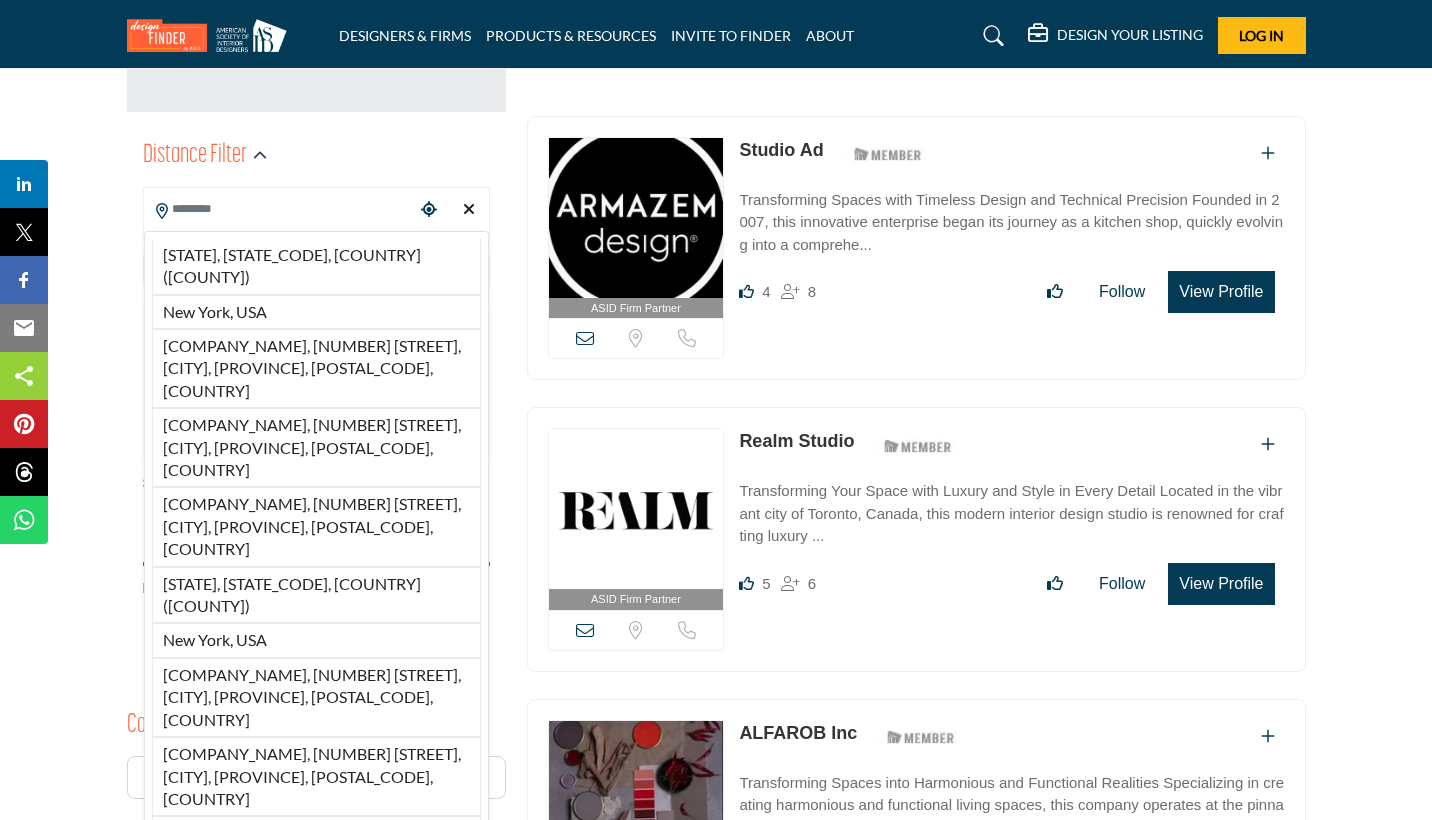click on "[STATE], [STATE_CODE], [COUNTRY] ([COUNTY]) [STATE], [COUNTRY] [COMPANY_NAME], [NUMBER] [STREET], [CITY], [PROVINCE], [POSTAL_CODE], [COUNTRY] [COMPANY_NAME], [NUMBER] [STREET], [CITY], [PROVINCE], [POSTAL_CODE], [COUNTRY] [COMPANY_NAME], [NUMBER] [STREET], [CITY], [PROVINCE], [POSTAL_CODE], [COUNTRY] [STATE], [STATE_CODE], [COUNTRY] ([COUNTY]) [STATE], [COUNTRY] [STATE], [STATE_CODE], [COUNTRY] ([COUNTY]) [STATE], [COUNTRY]" at bounding box center (316, 211) 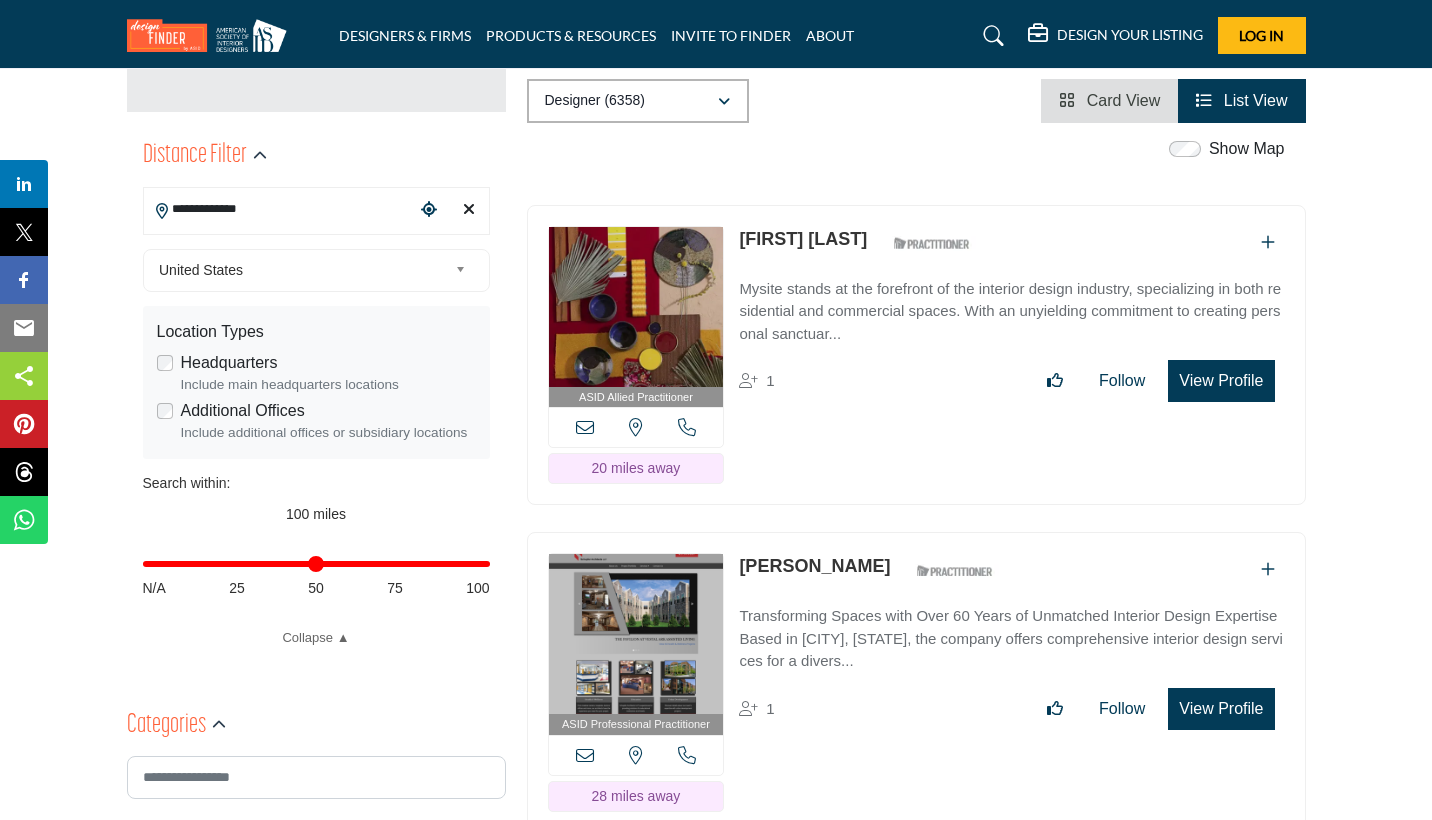 click on "United States" at bounding box center [303, 270] 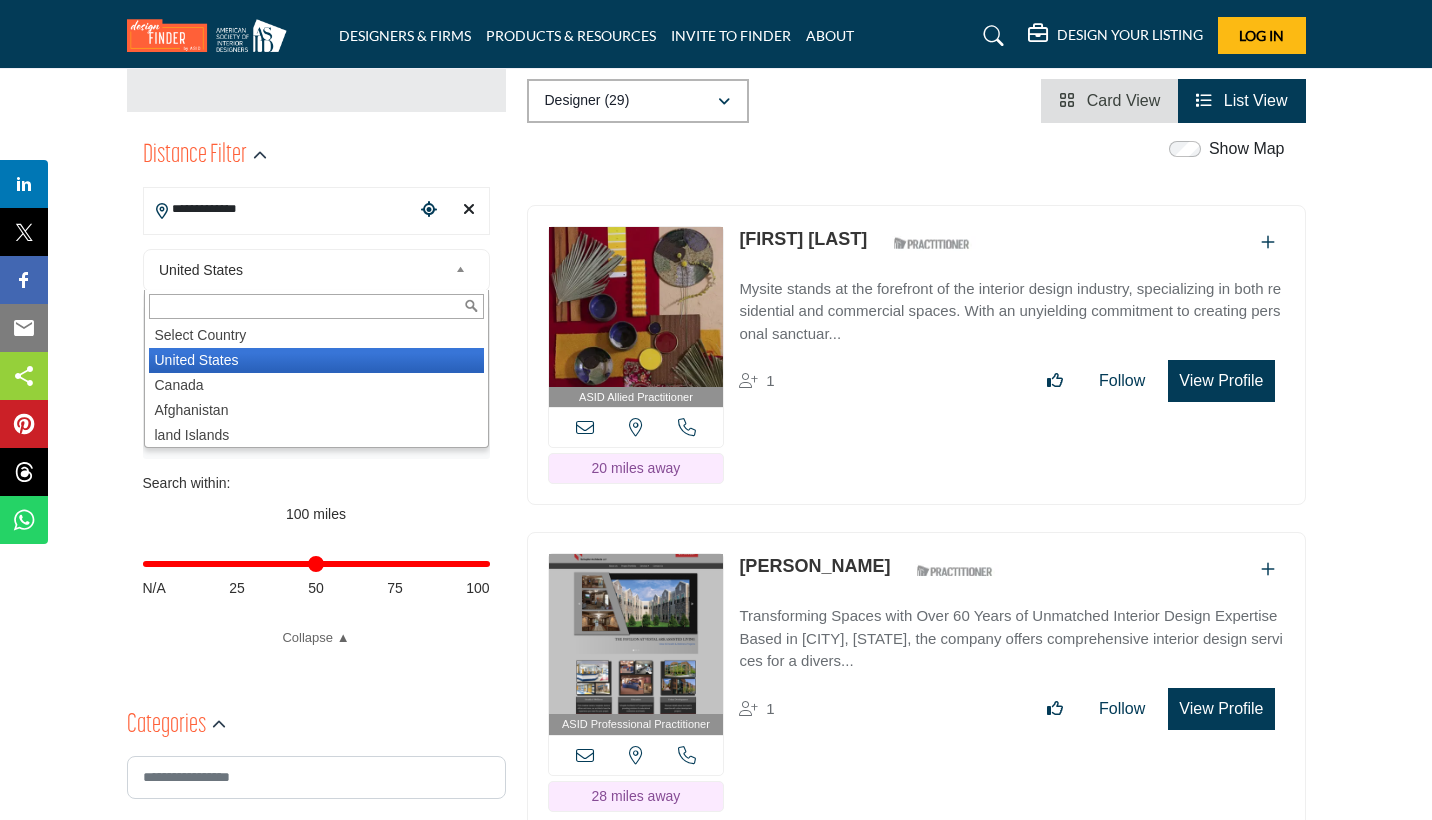 click on "United States" at bounding box center (303, 270) 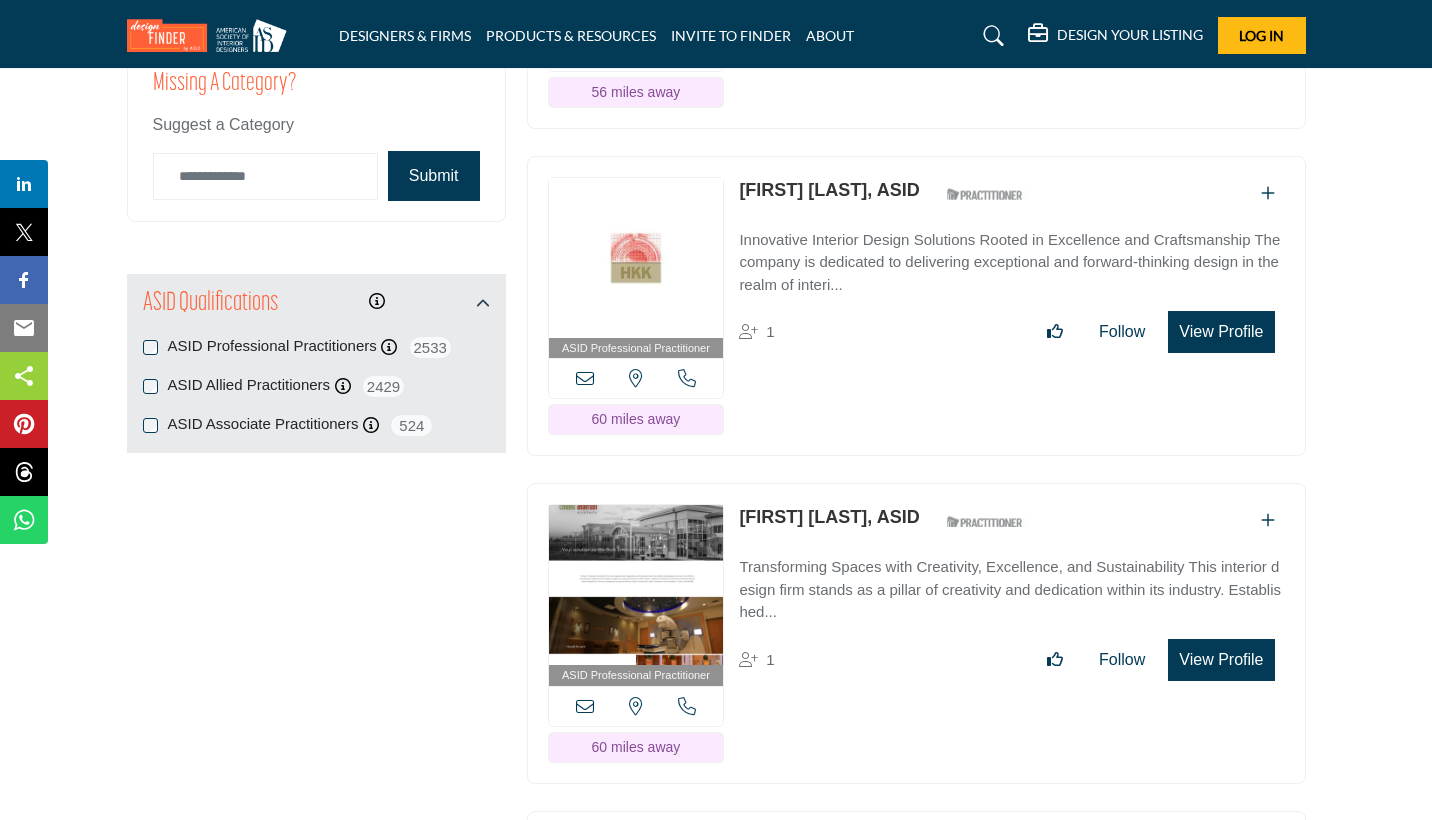 scroll, scrollTop: 2492, scrollLeft: 0, axis: vertical 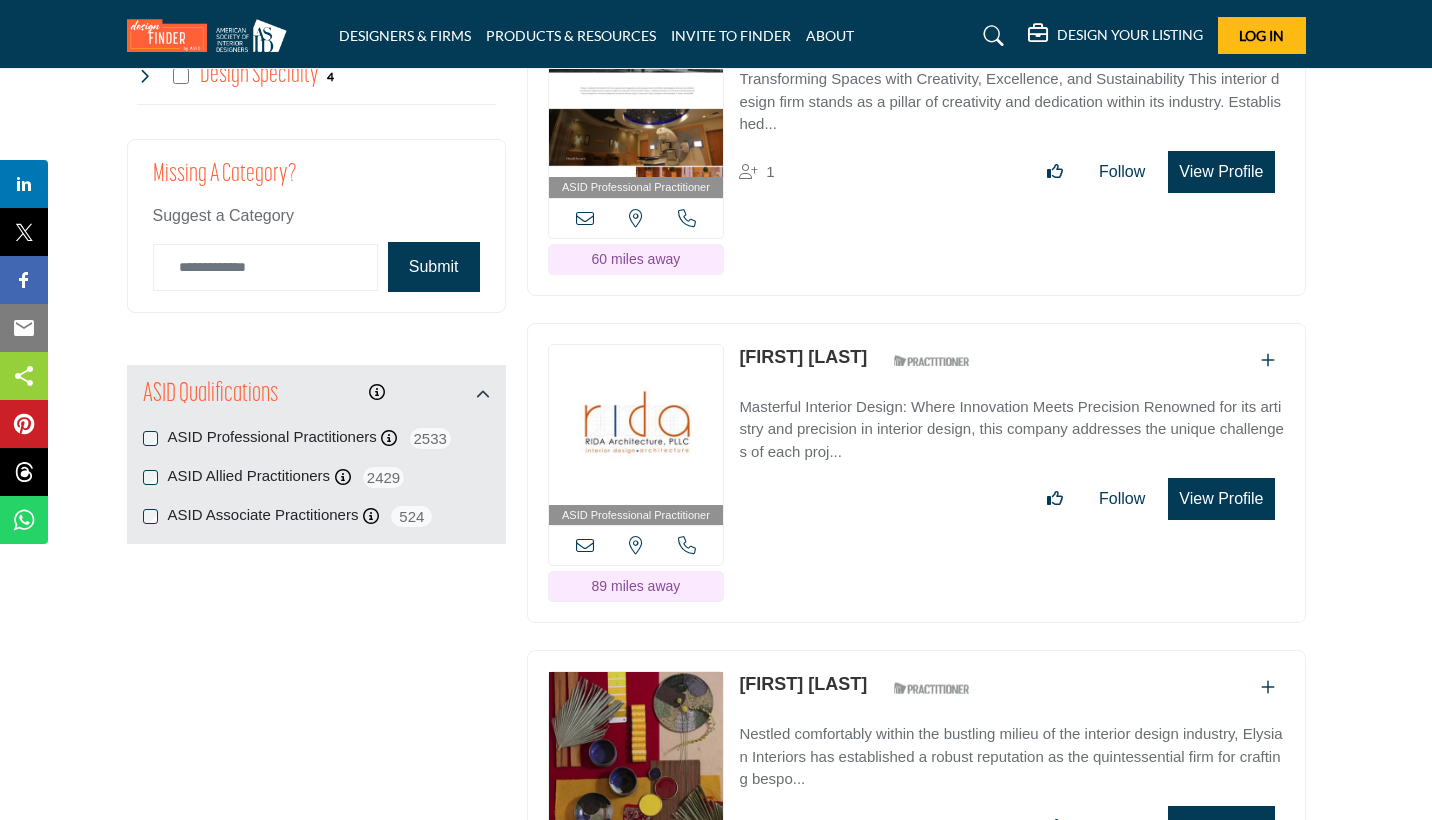 click on "View Profile" at bounding box center (1221, 499) 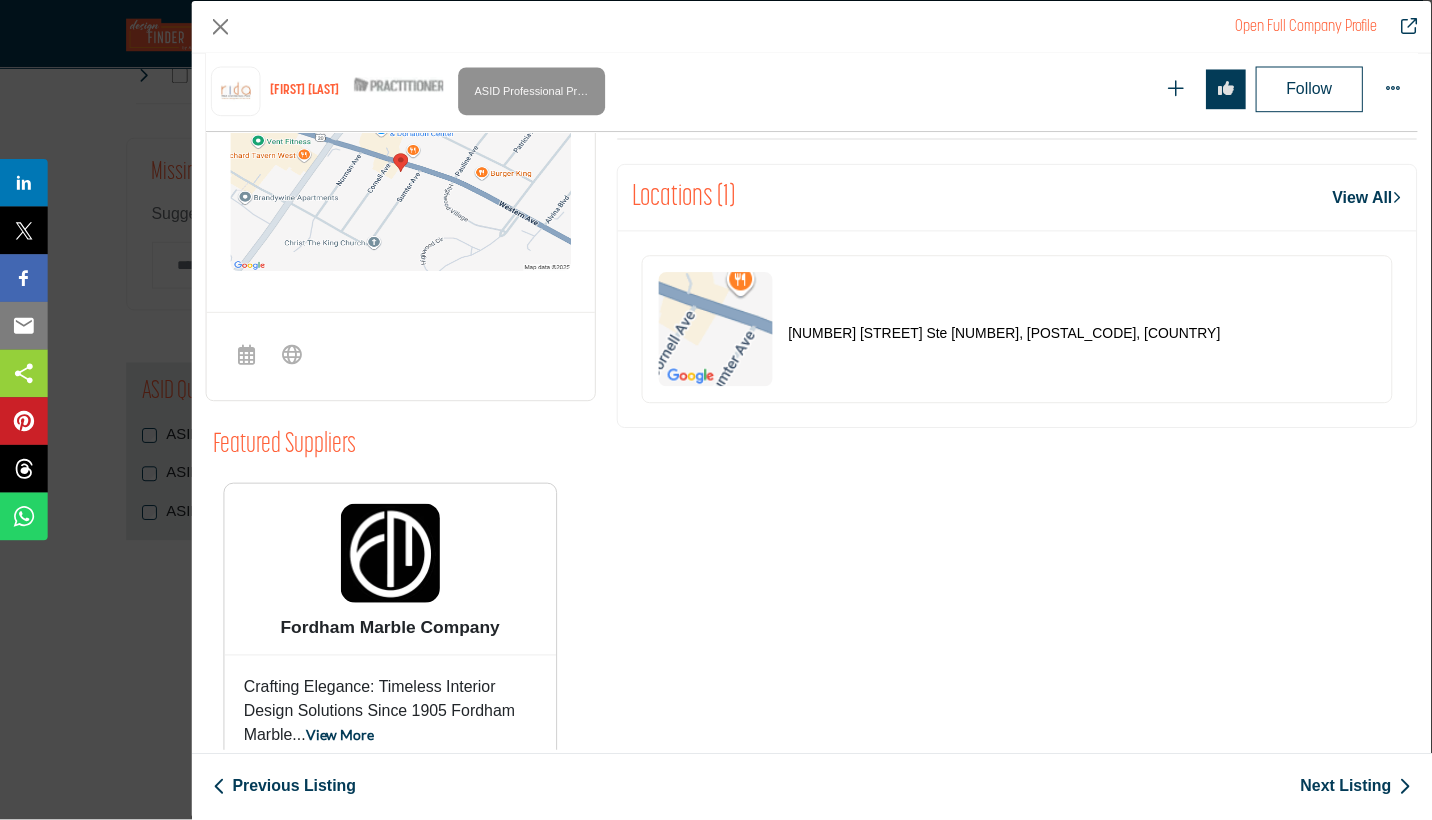 scroll, scrollTop: 893, scrollLeft: 0, axis: vertical 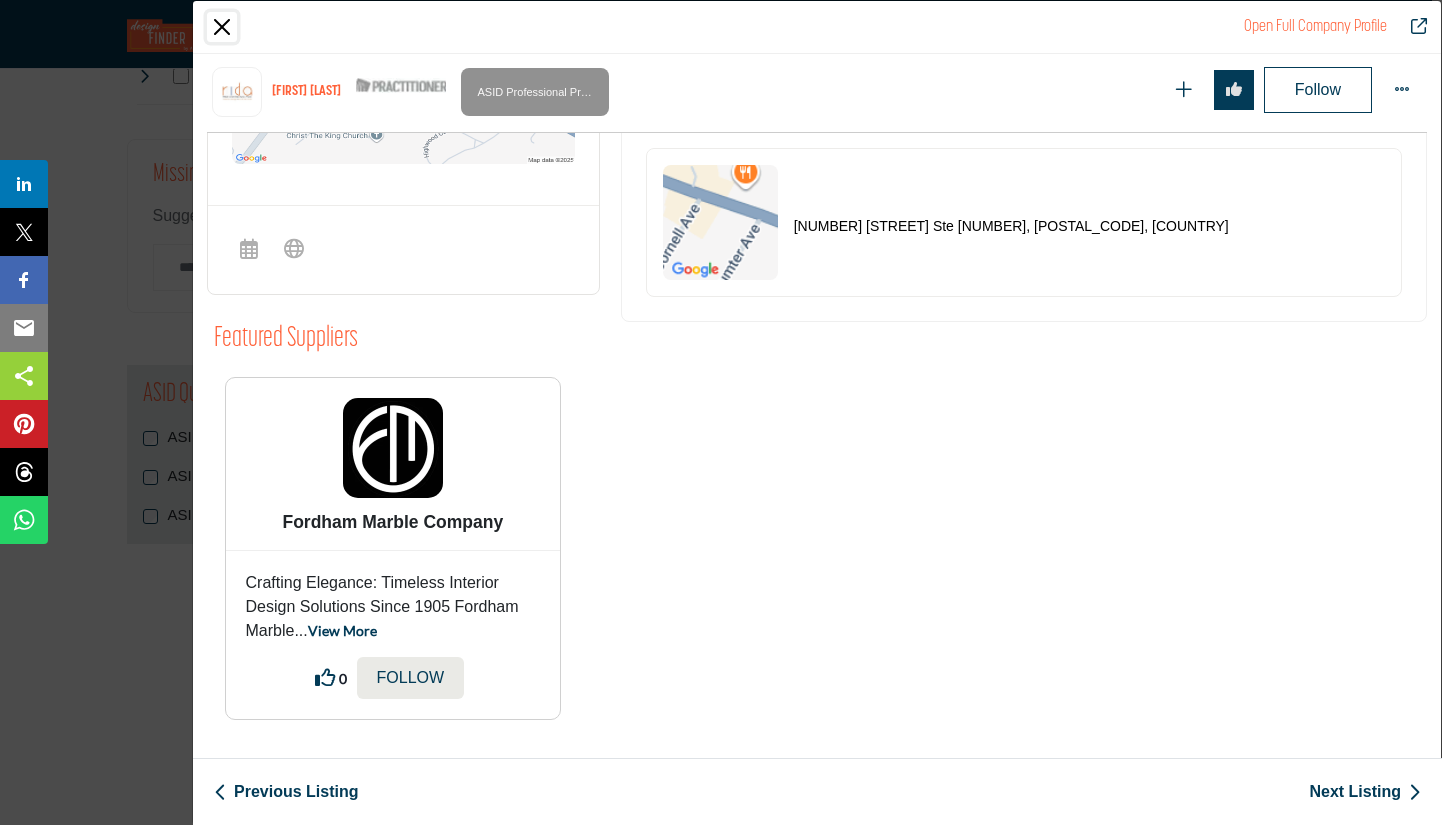 click at bounding box center (222, 27) 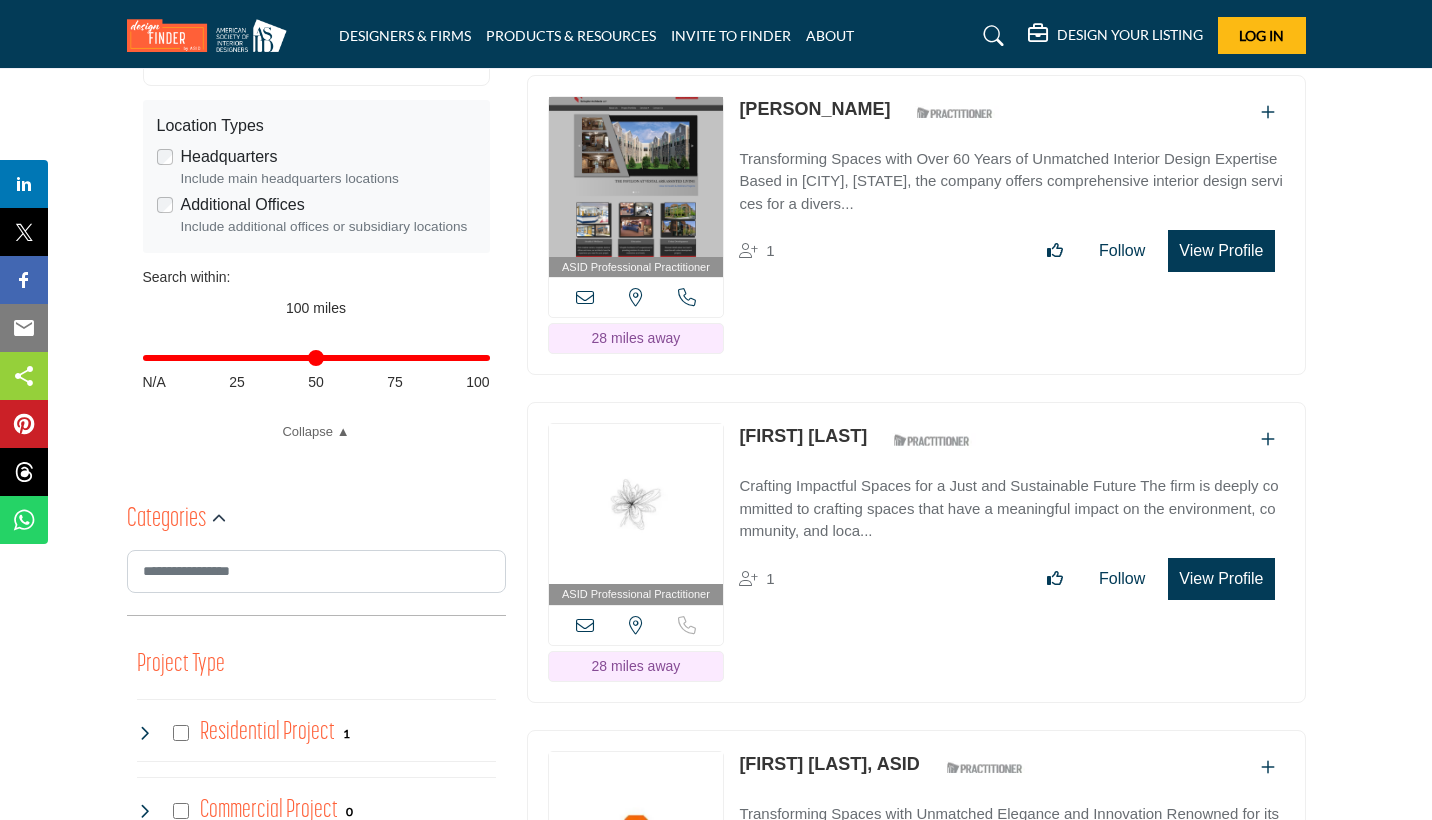 scroll, scrollTop: 444, scrollLeft: 0, axis: vertical 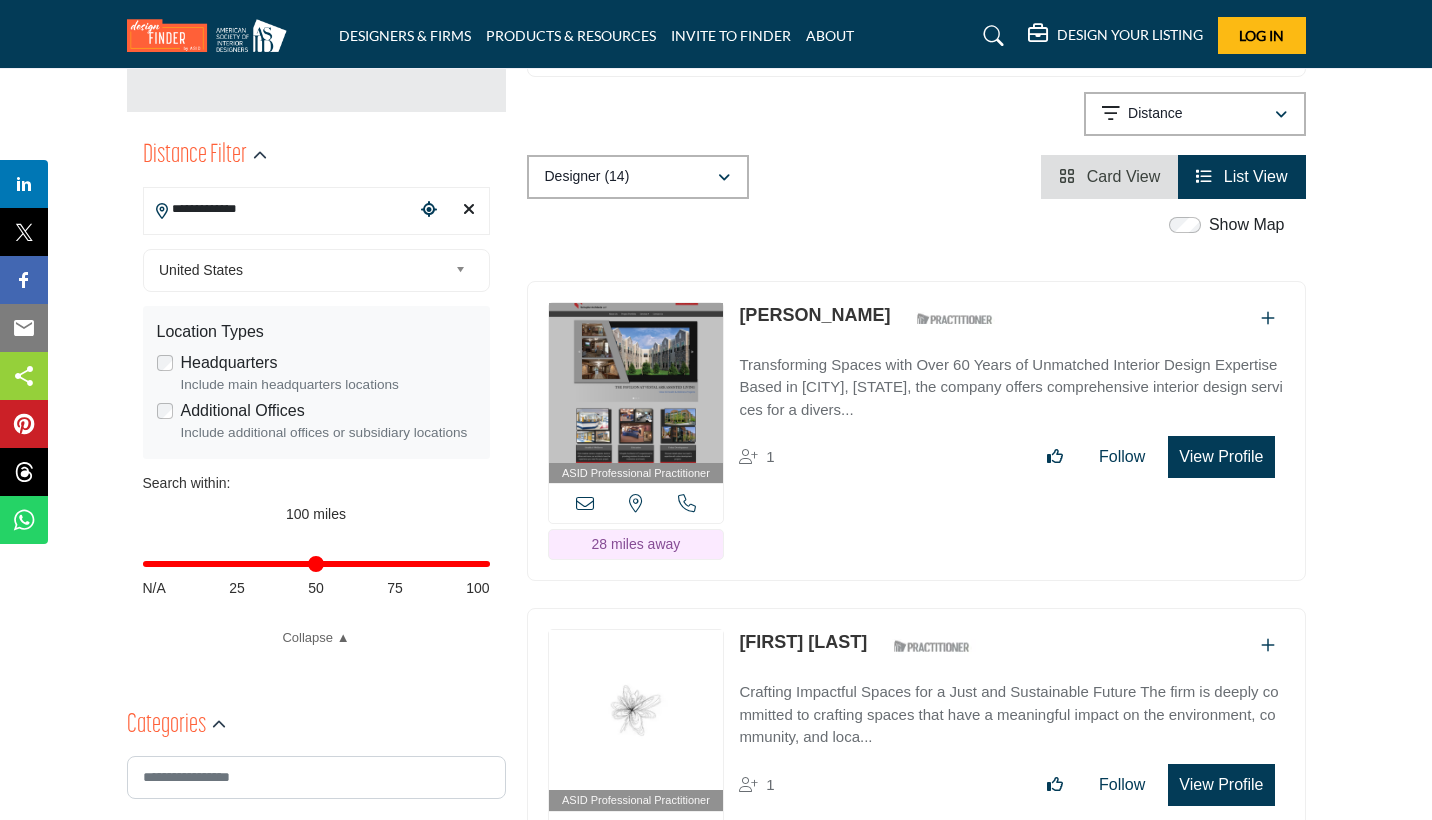 click on "[PERSON_NAME]" at bounding box center (814, 315) 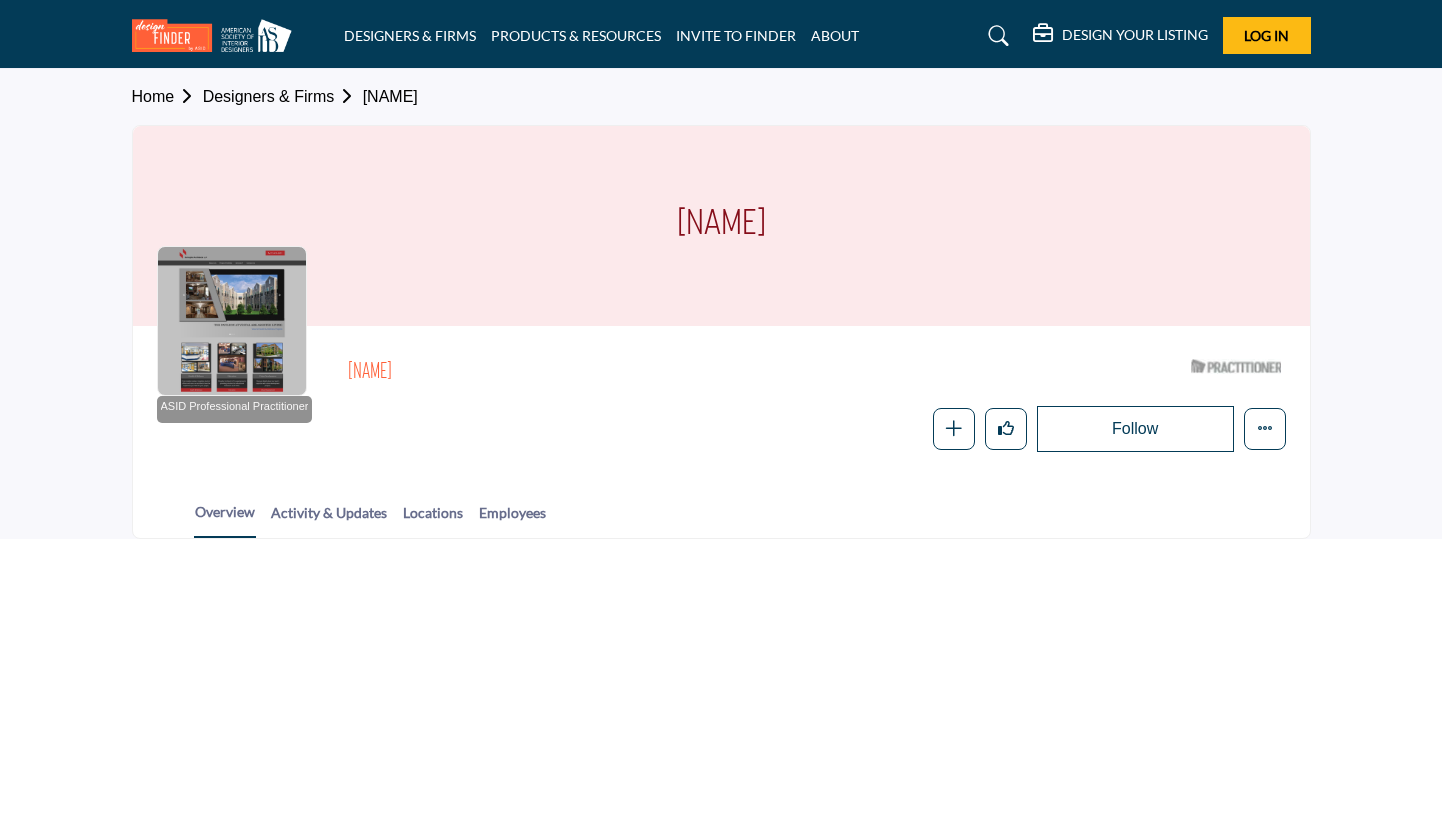 scroll, scrollTop: 0, scrollLeft: 0, axis: both 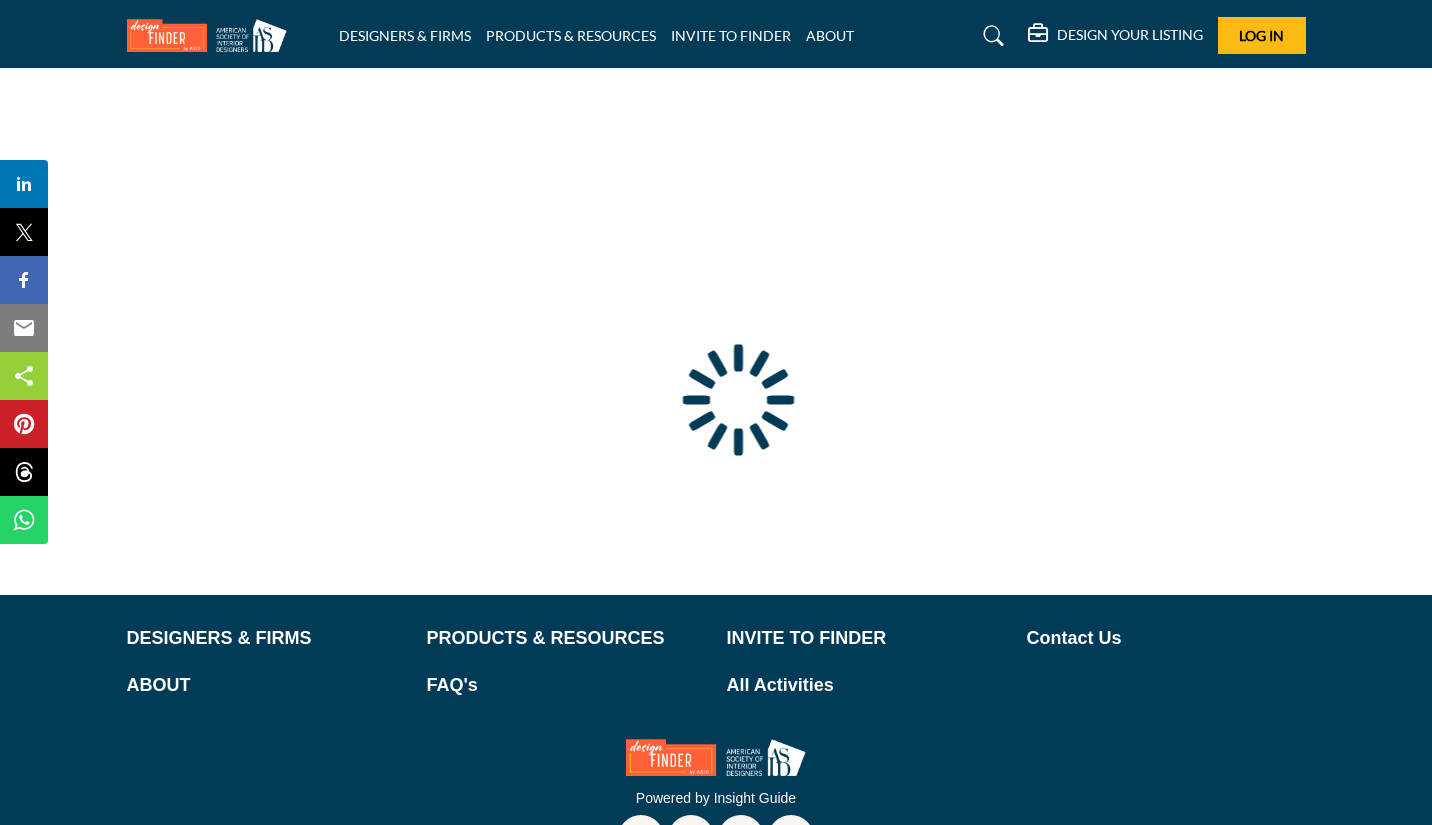 type on "**********" 